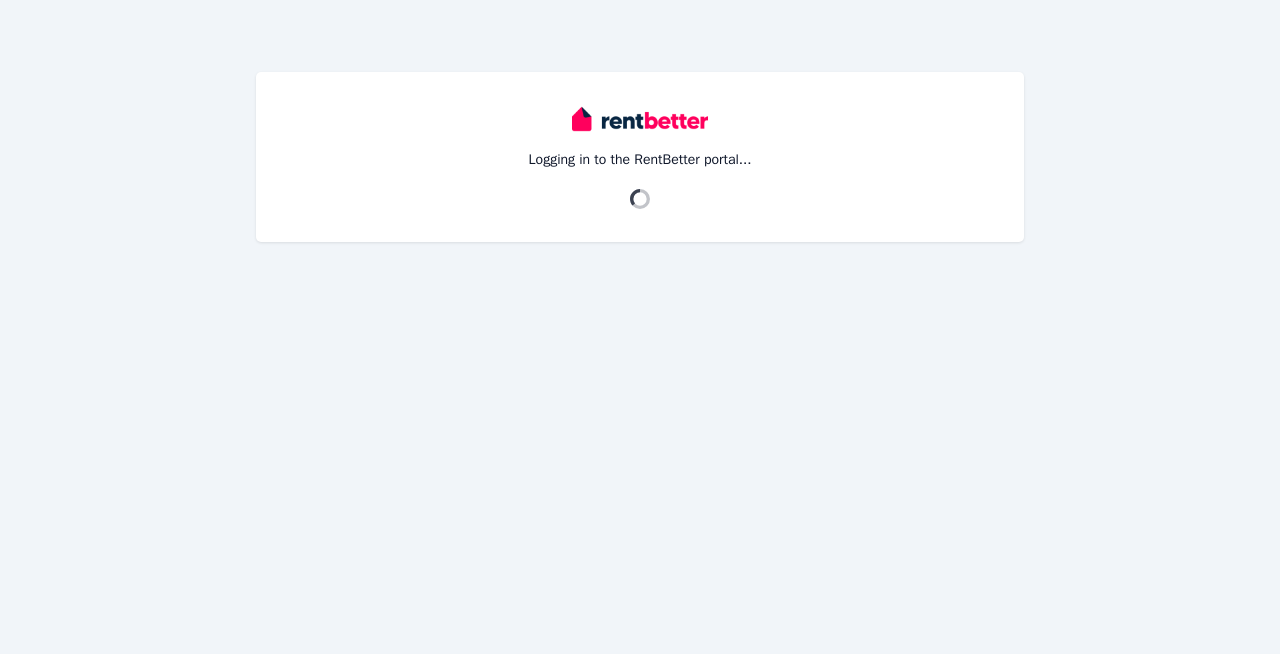 scroll, scrollTop: 0, scrollLeft: 0, axis: both 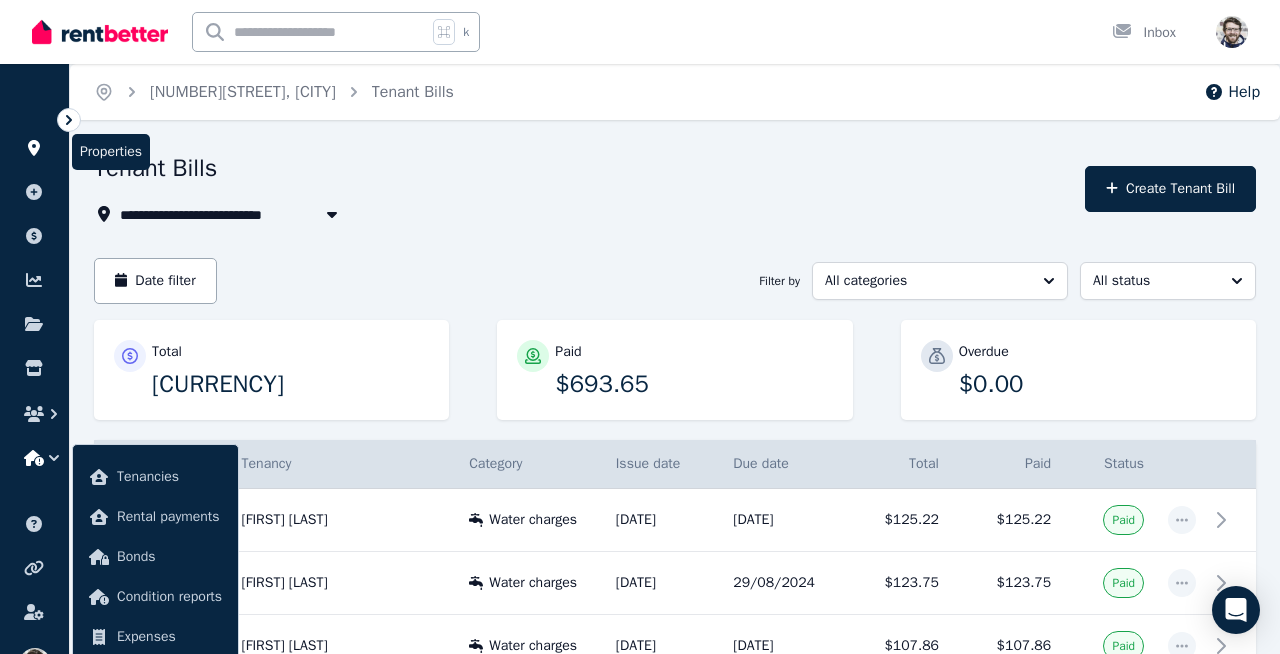 click 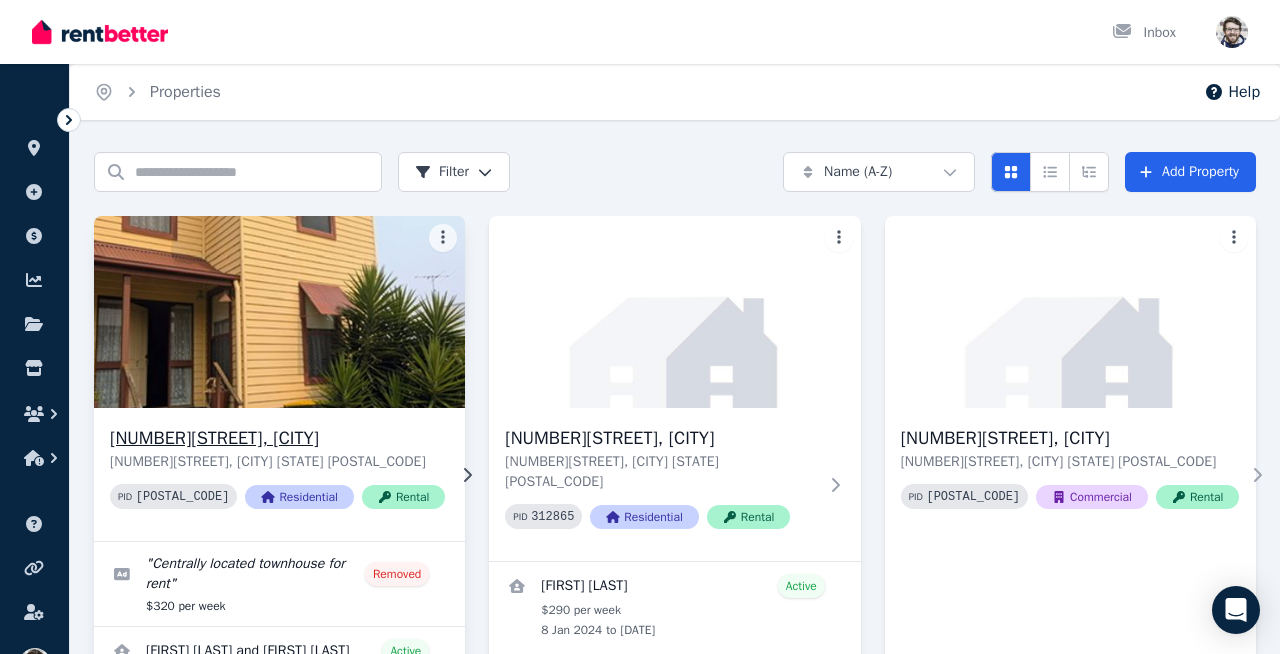 click at bounding box center (280, 312) 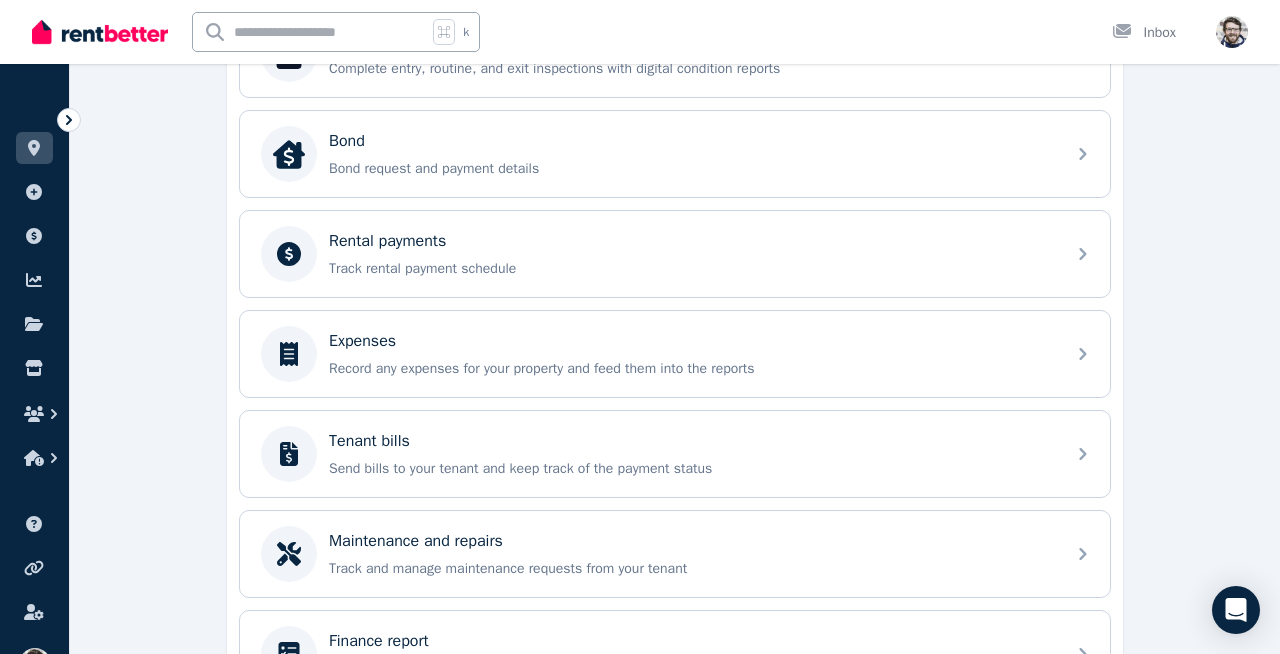 scroll, scrollTop: 728, scrollLeft: 0, axis: vertical 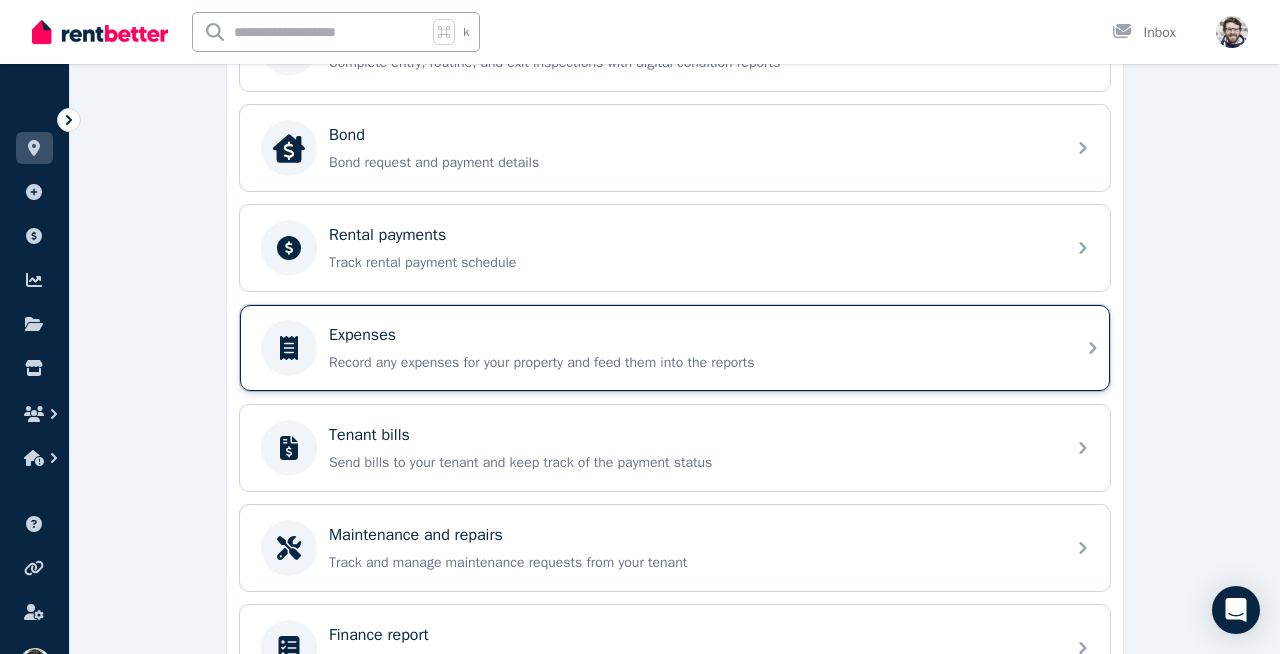 click on "Record any expenses for your property and feed them into the reports" at bounding box center (691, 363) 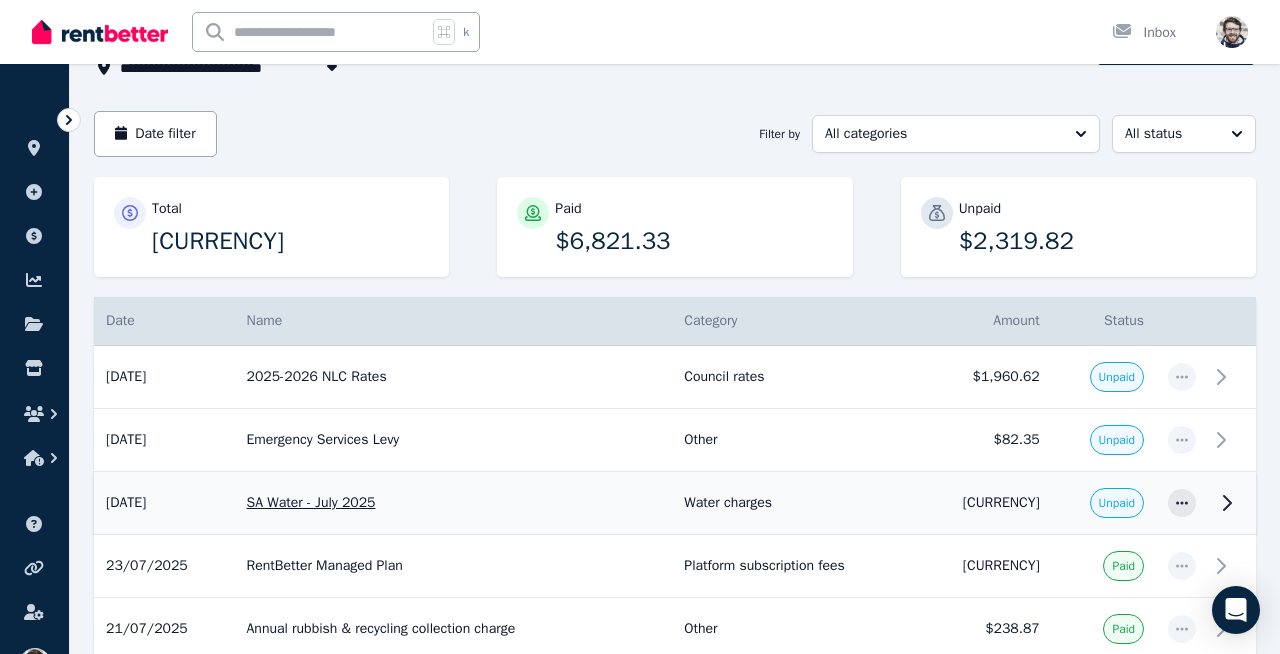 scroll, scrollTop: 0, scrollLeft: 0, axis: both 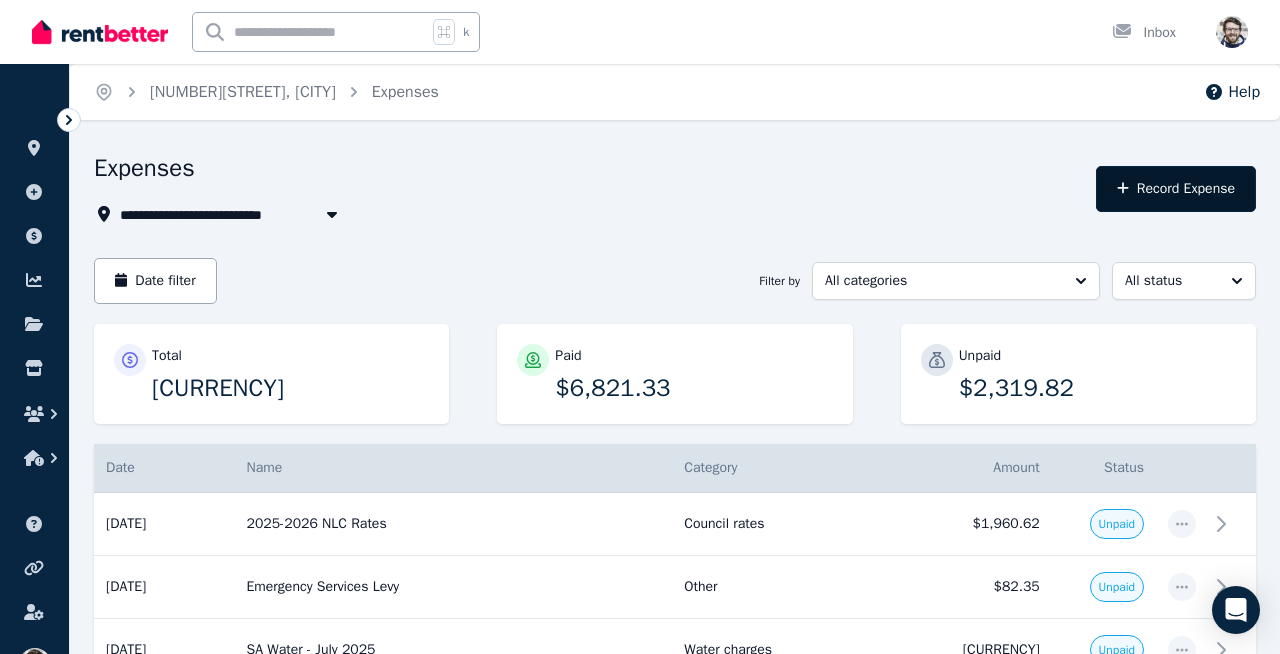 click on "Record Expense" at bounding box center [1176, 189] 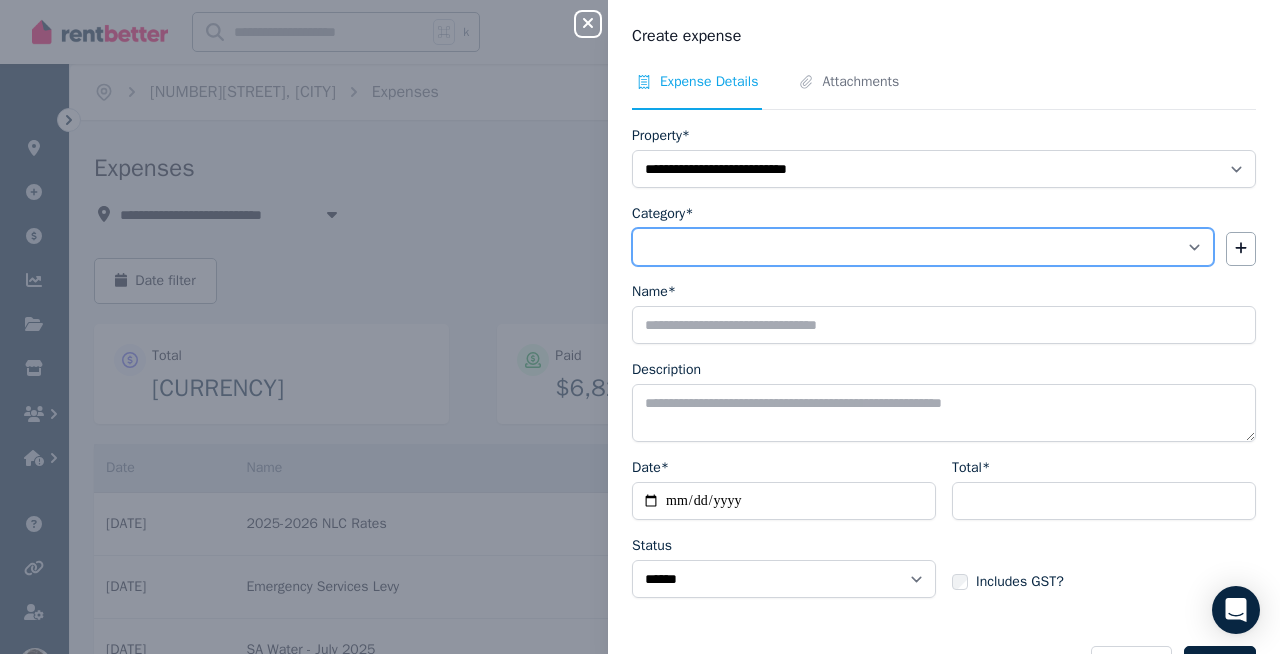 click on "**********" at bounding box center (923, 247) 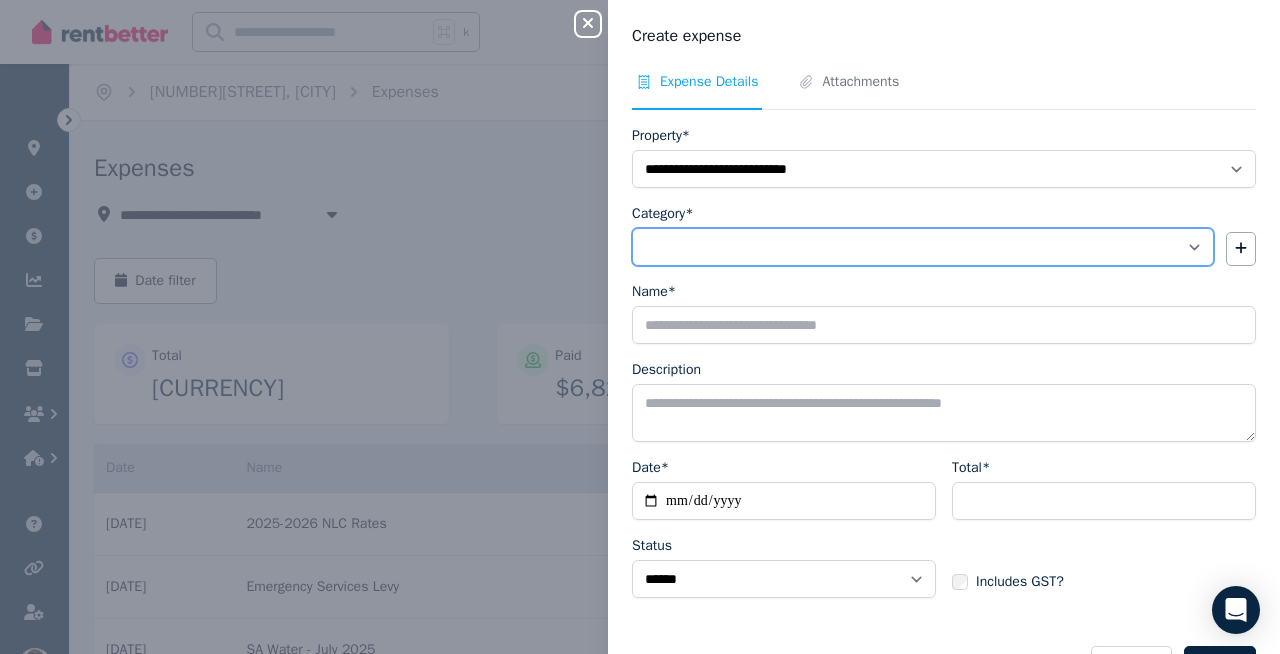 select on "**********" 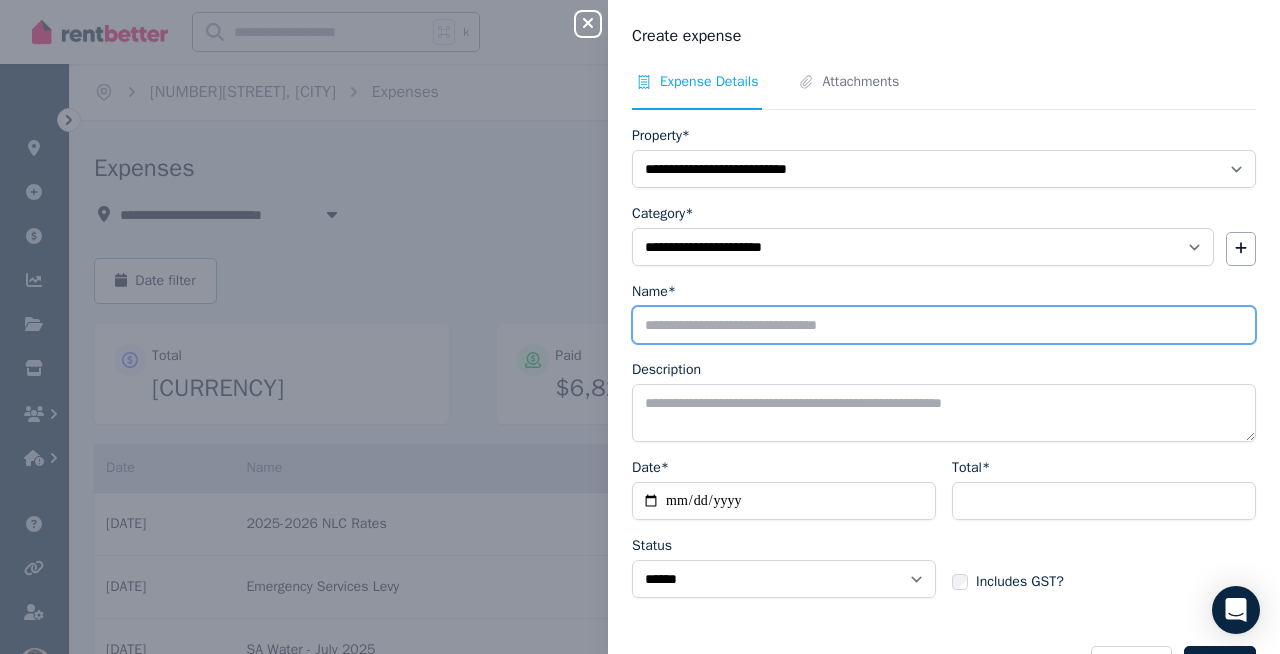 click on "Name*" at bounding box center (944, 325) 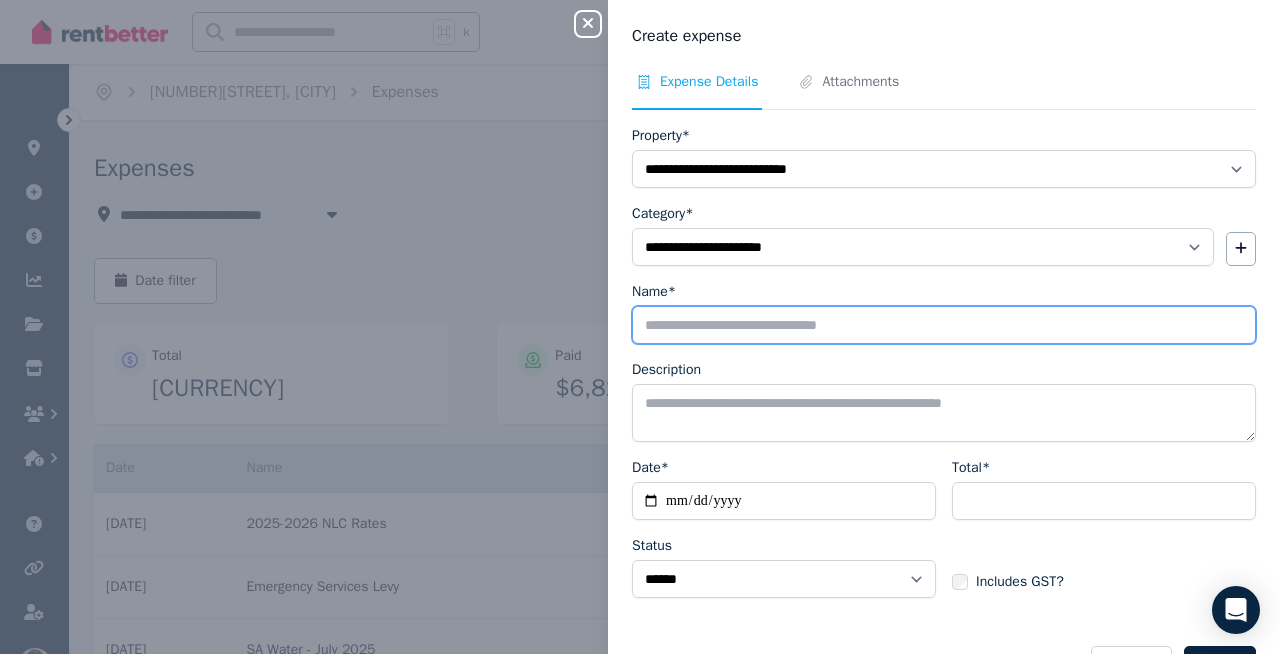 type on "**********" 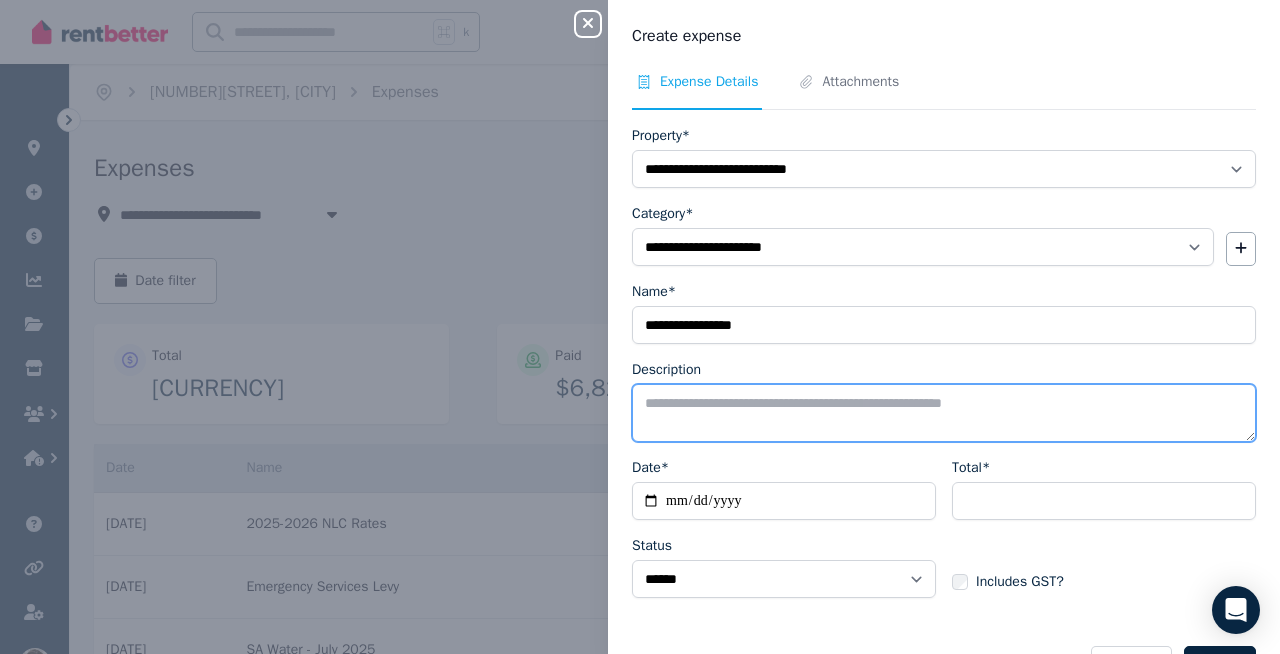 click on "Description" at bounding box center [944, 413] 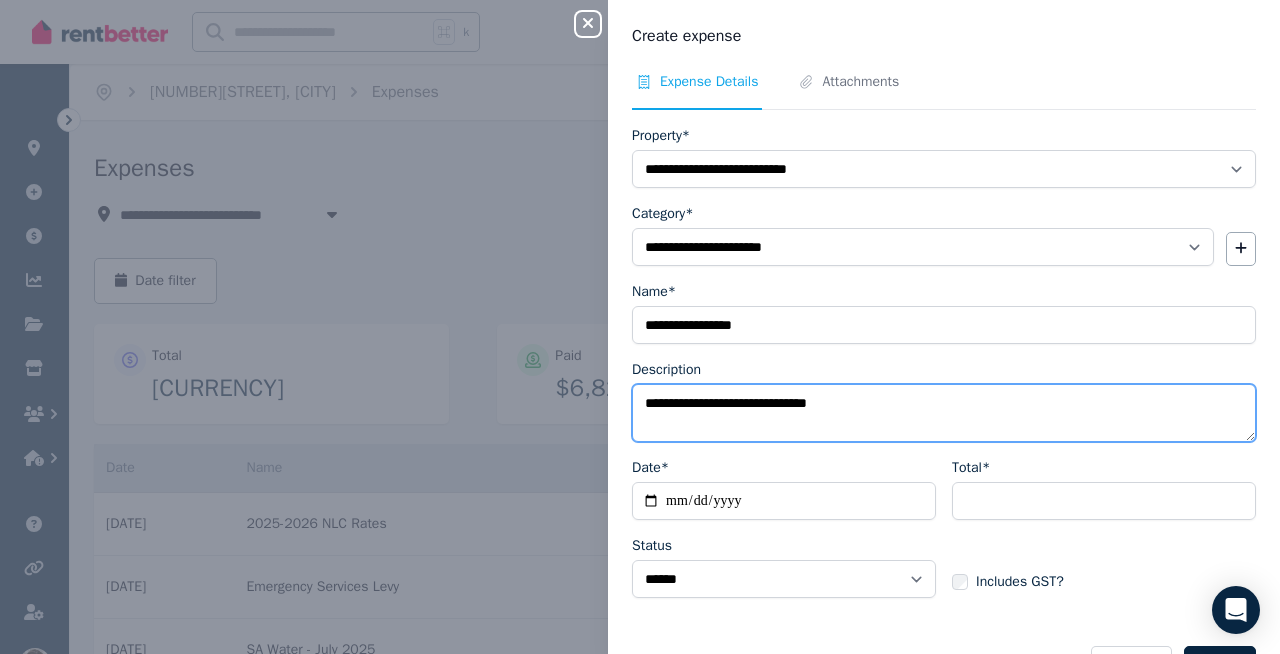 type on "**********" 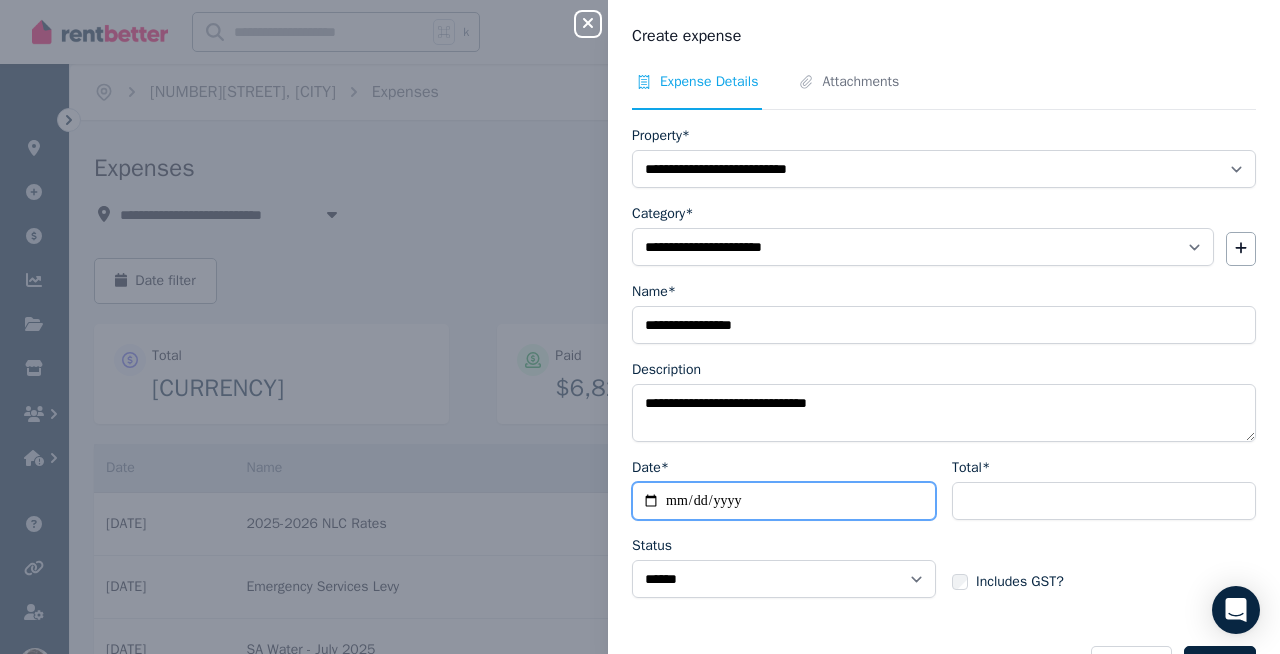 click on "Date*" at bounding box center [784, 501] 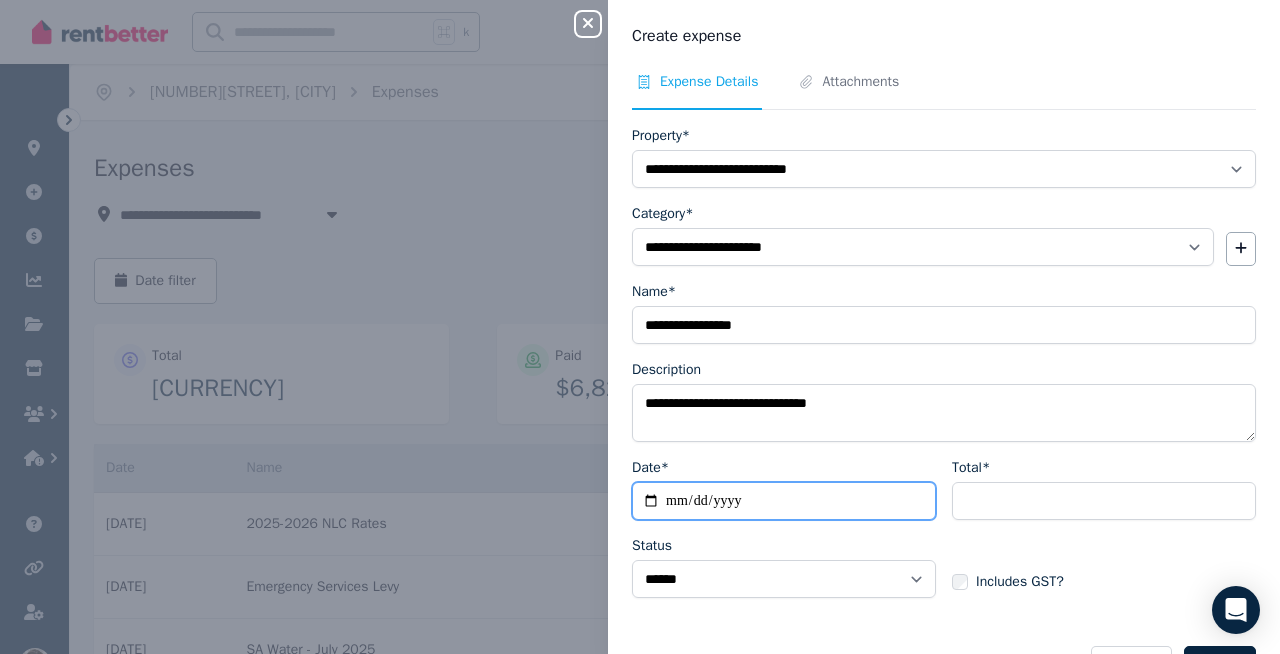 type on "**********" 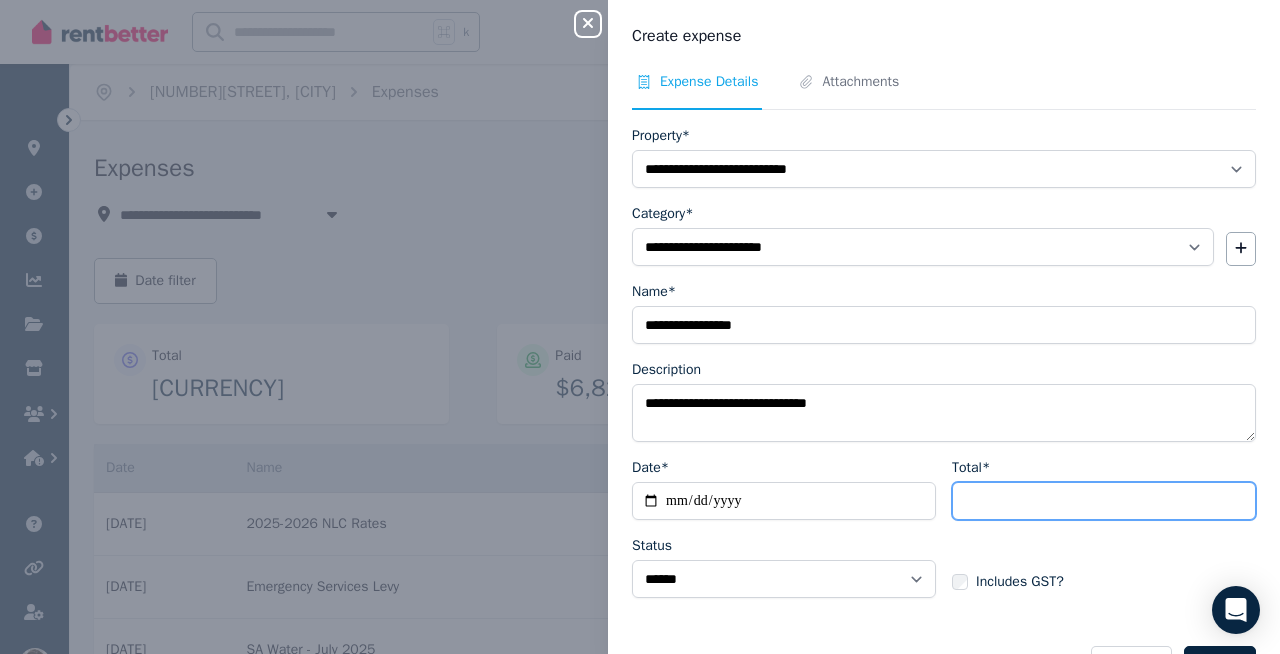 click on "Total*" at bounding box center [1104, 501] 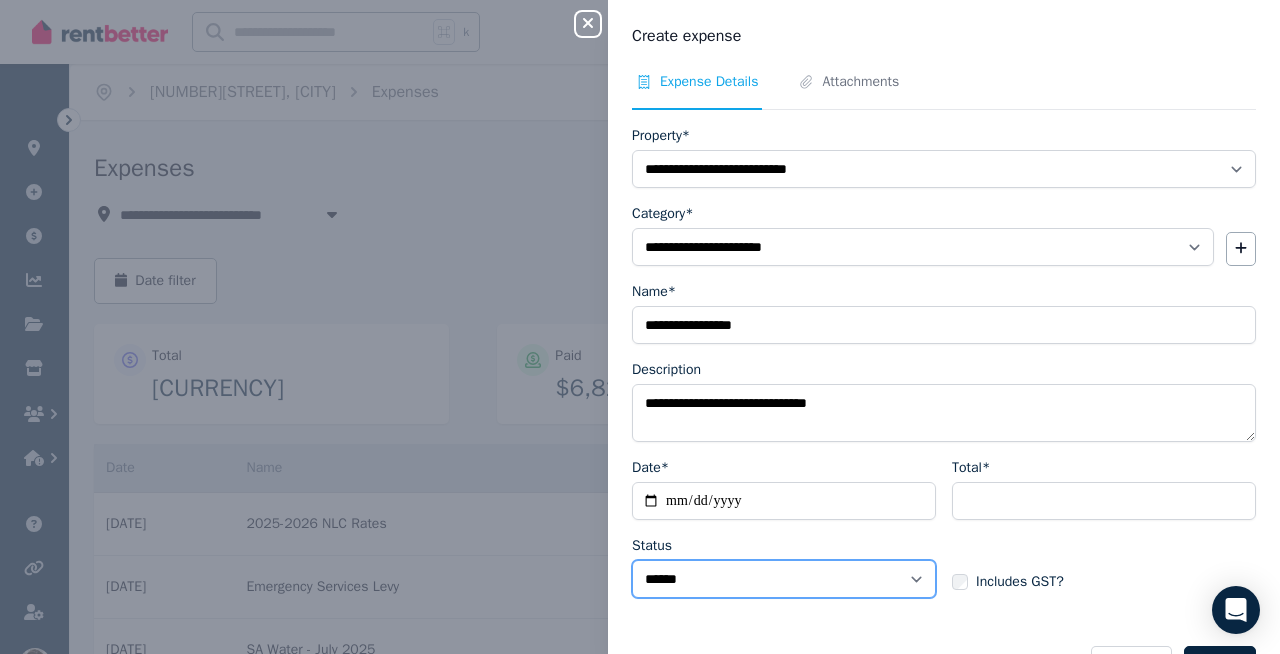 click on "****** ****" at bounding box center [784, 579] 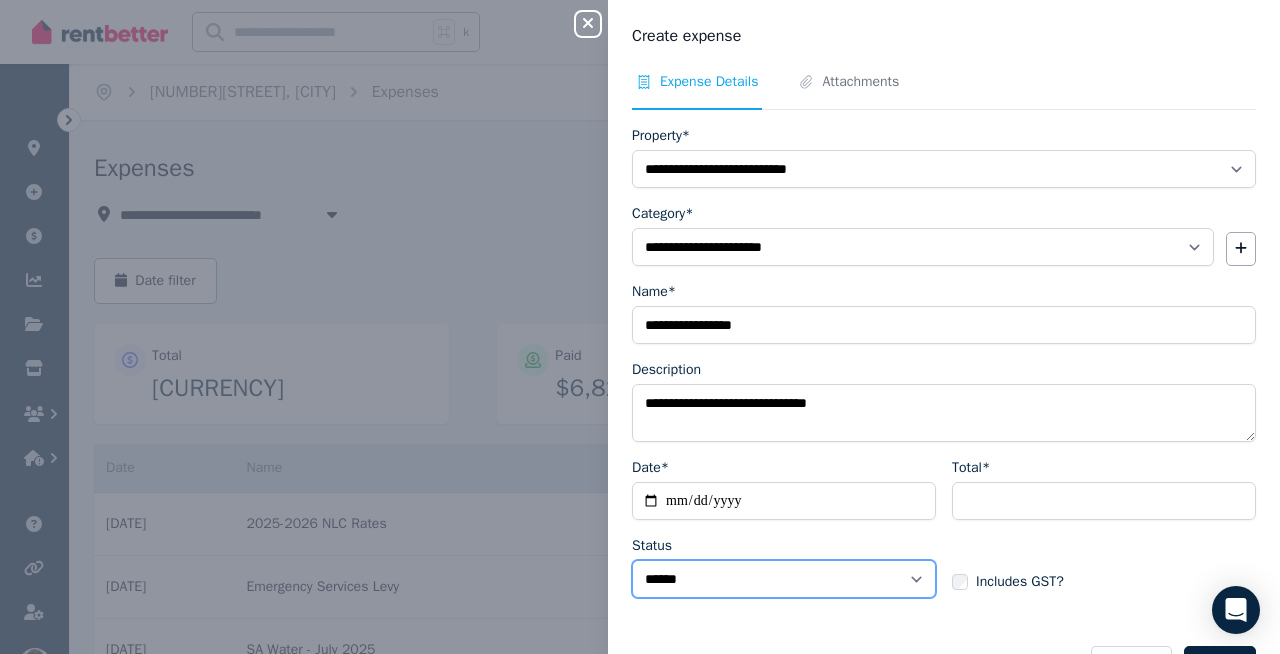 select on "**********" 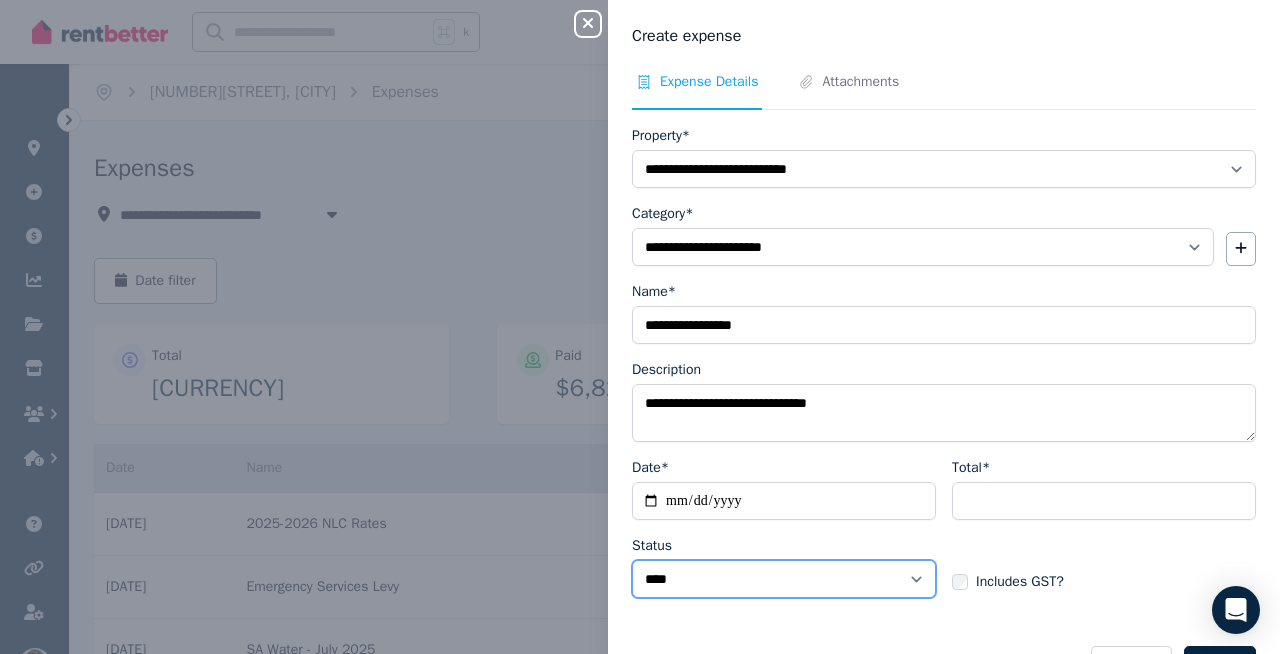 scroll, scrollTop: 62, scrollLeft: 0, axis: vertical 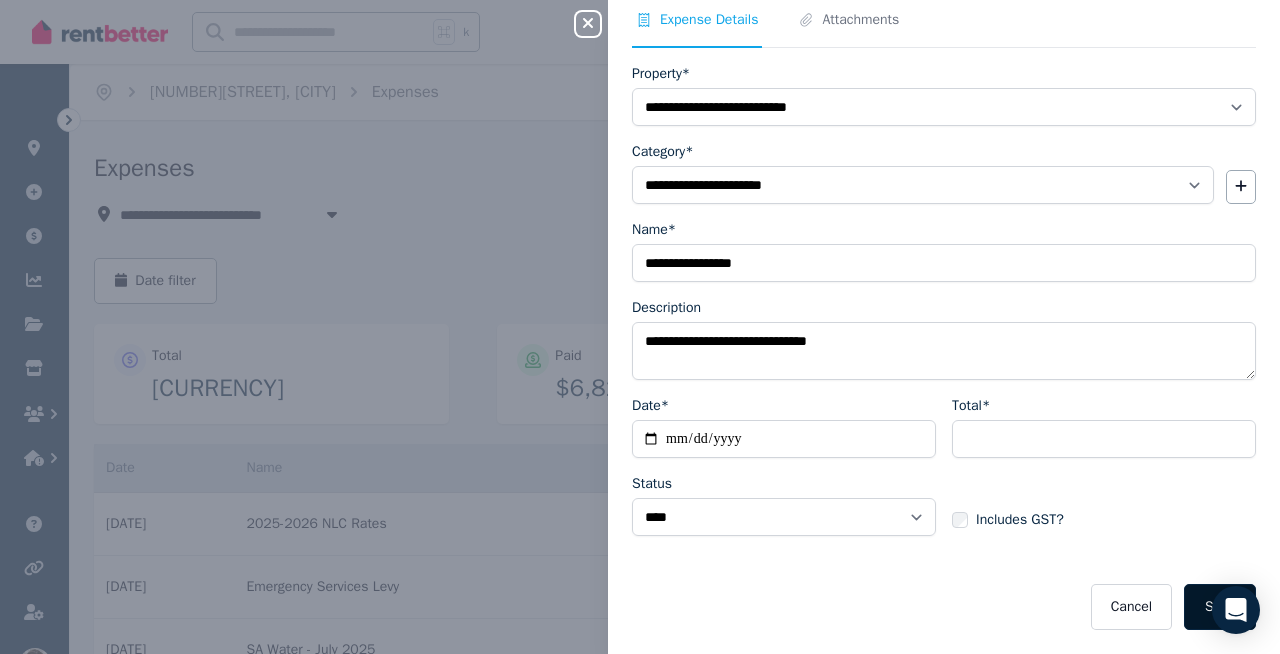 click on "Save" at bounding box center (1220, 607) 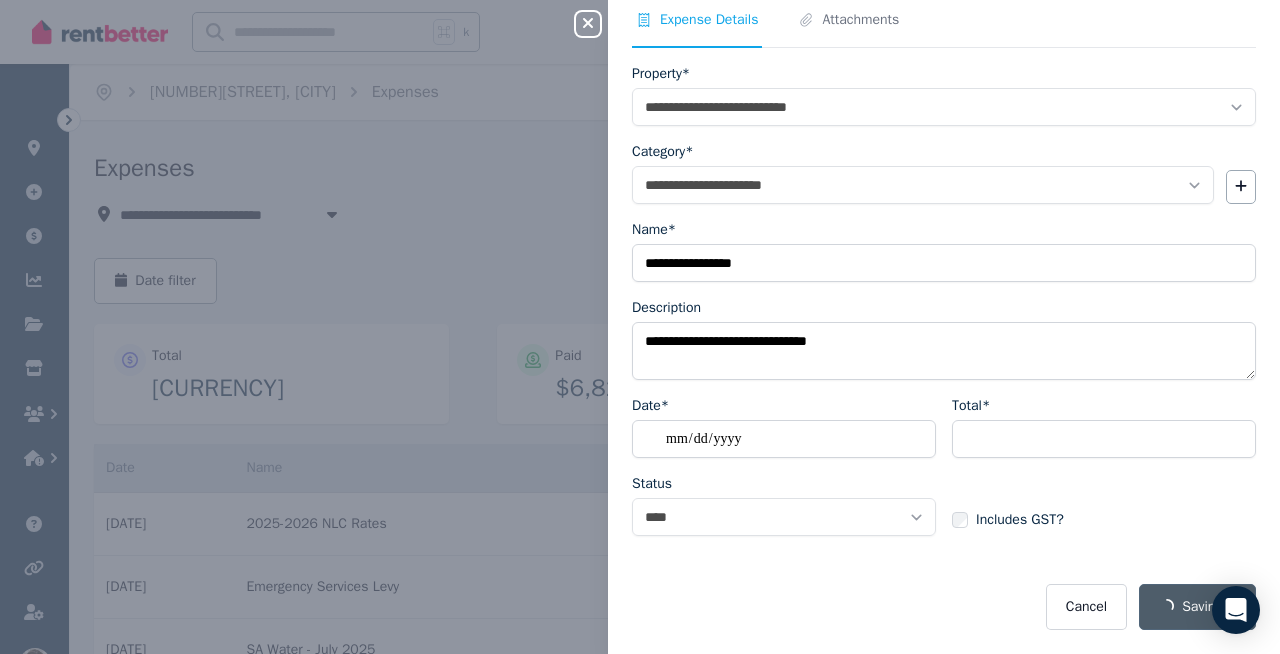 select on "**********" 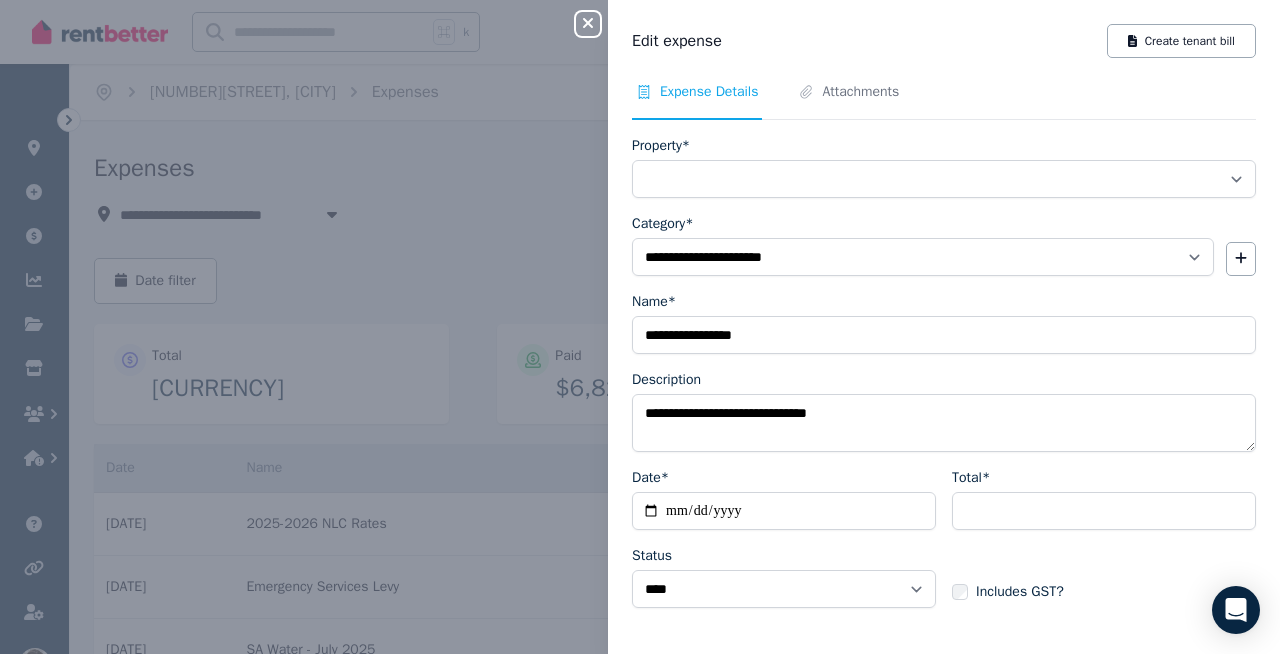 select on "**********" 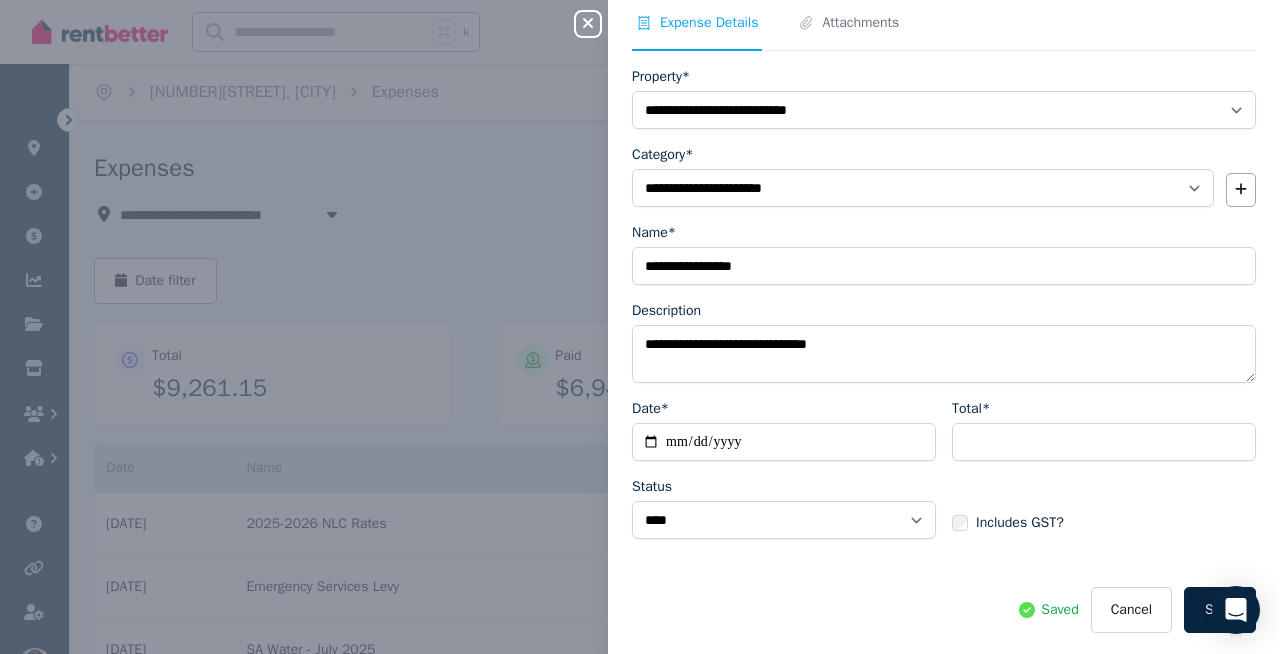 scroll, scrollTop: 0, scrollLeft: 0, axis: both 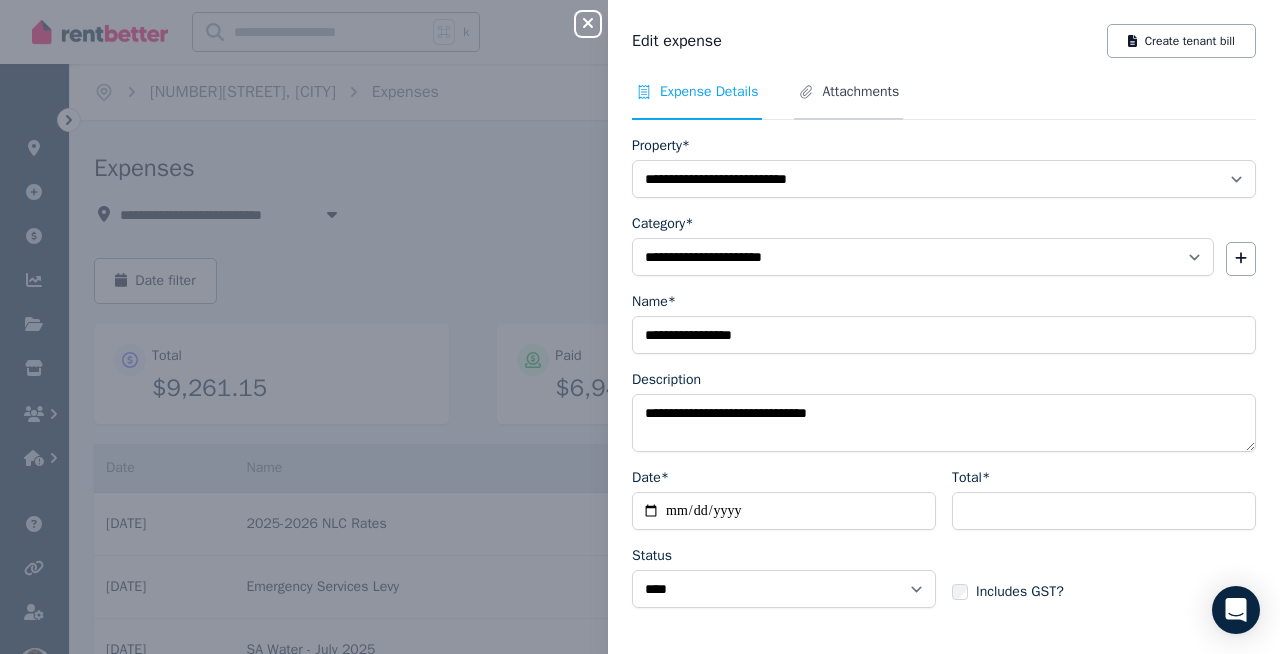 click on "Attachments" at bounding box center (860, 92) 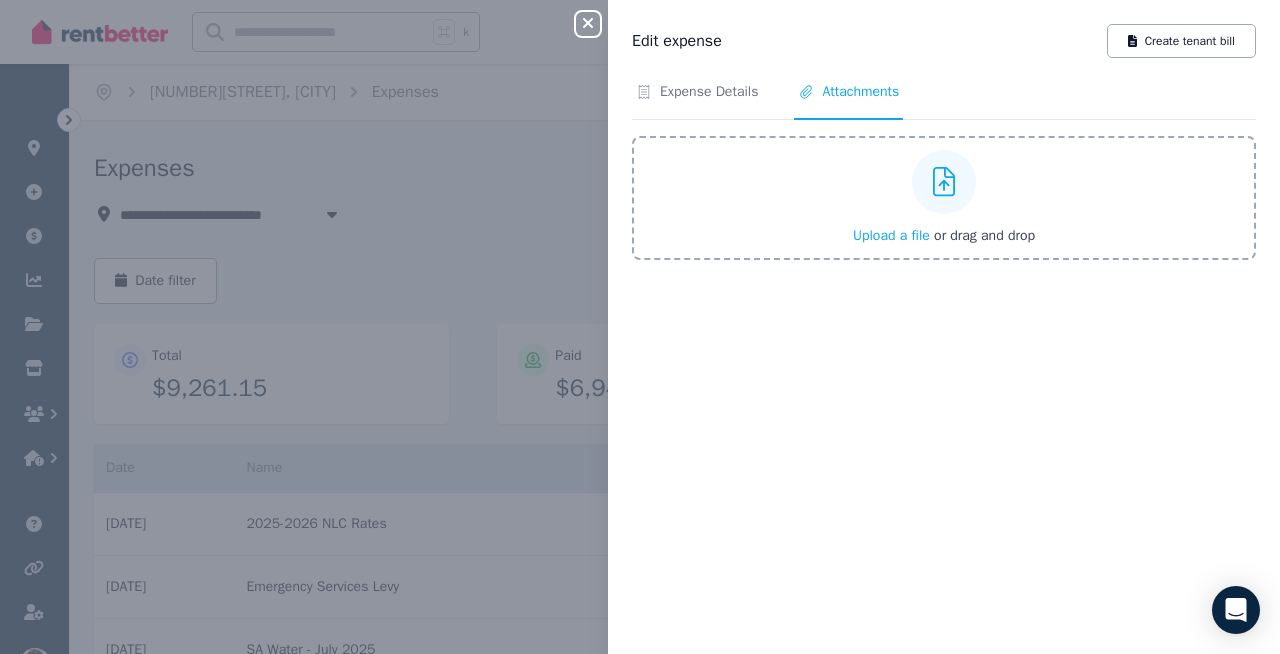 click on "Upload a file   or drag and drop" at bounding box center (944, 236) 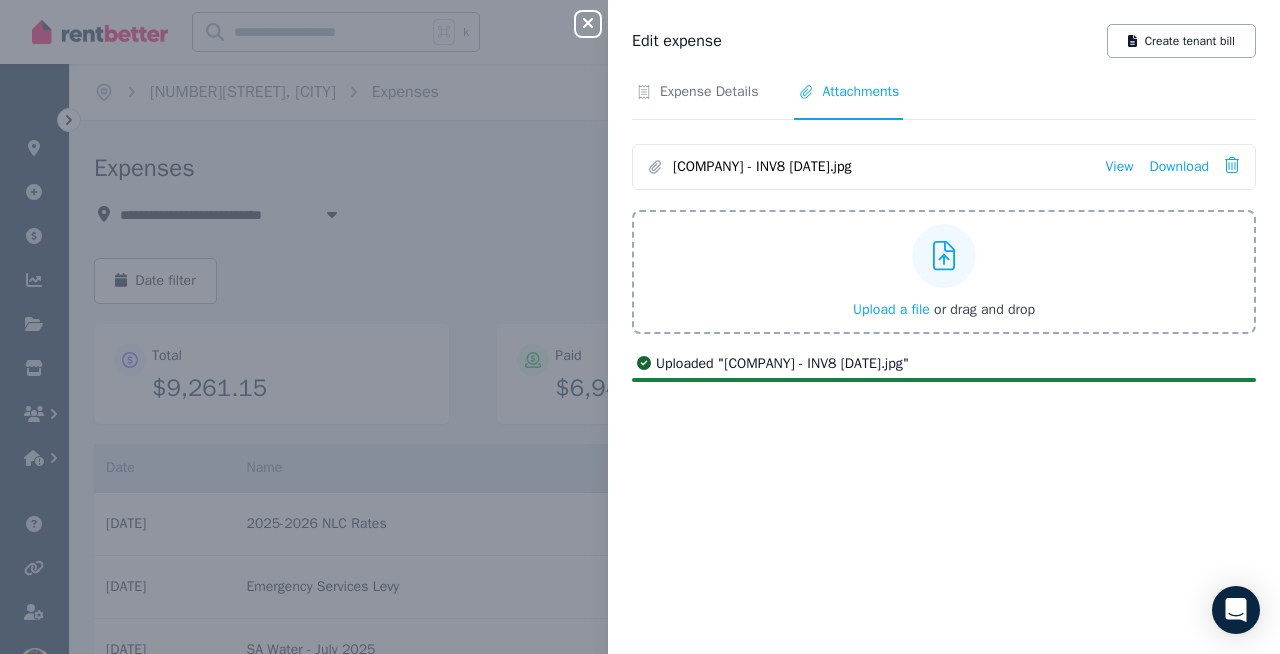 type 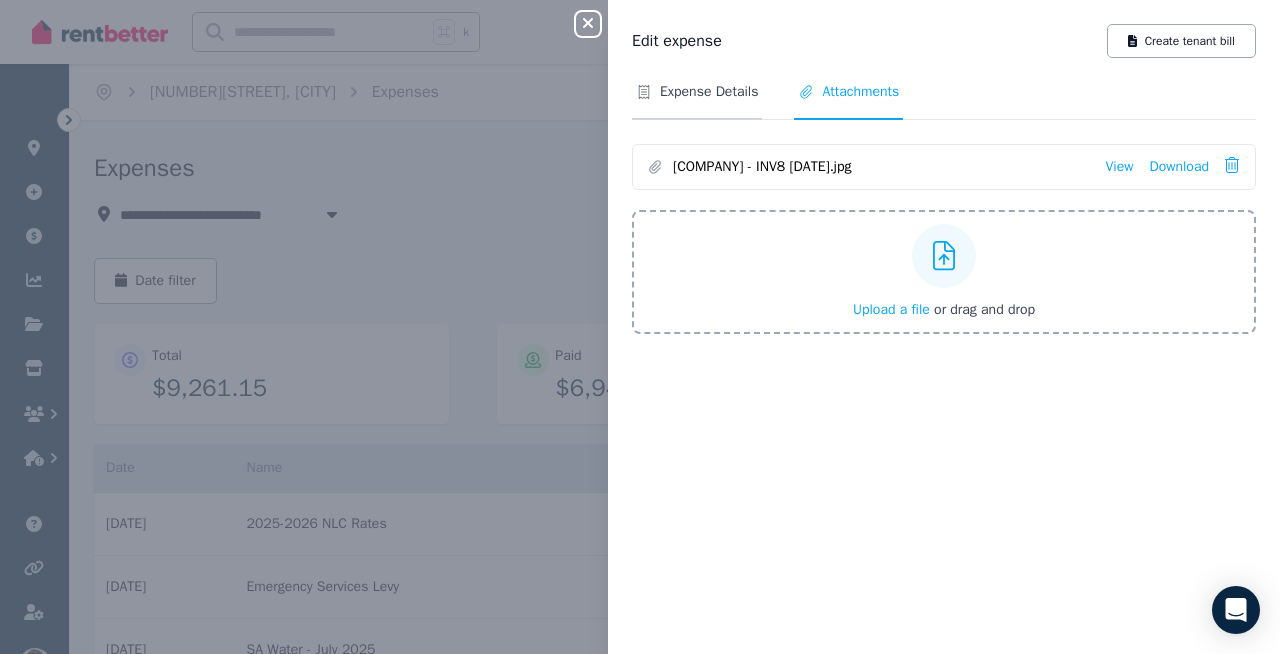 click on "Expense Details" at bounding box center [709, 92] 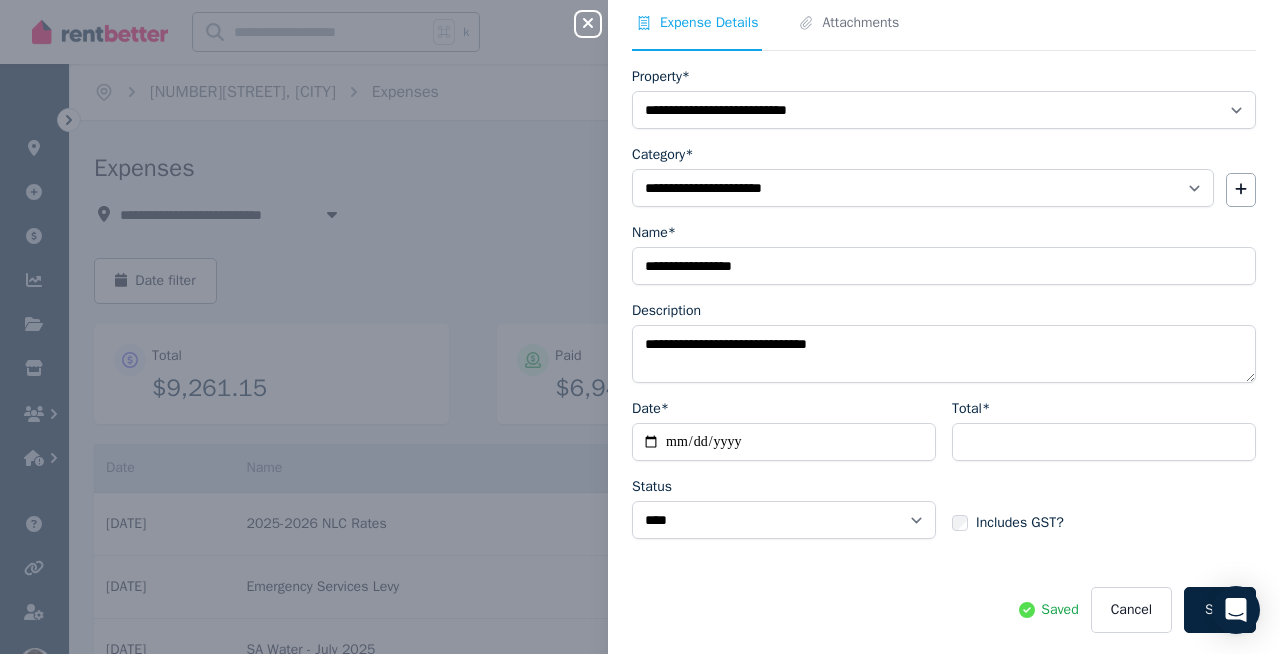 scroll, scrollTop: 72, scrollLeft: 0, axis: vertical 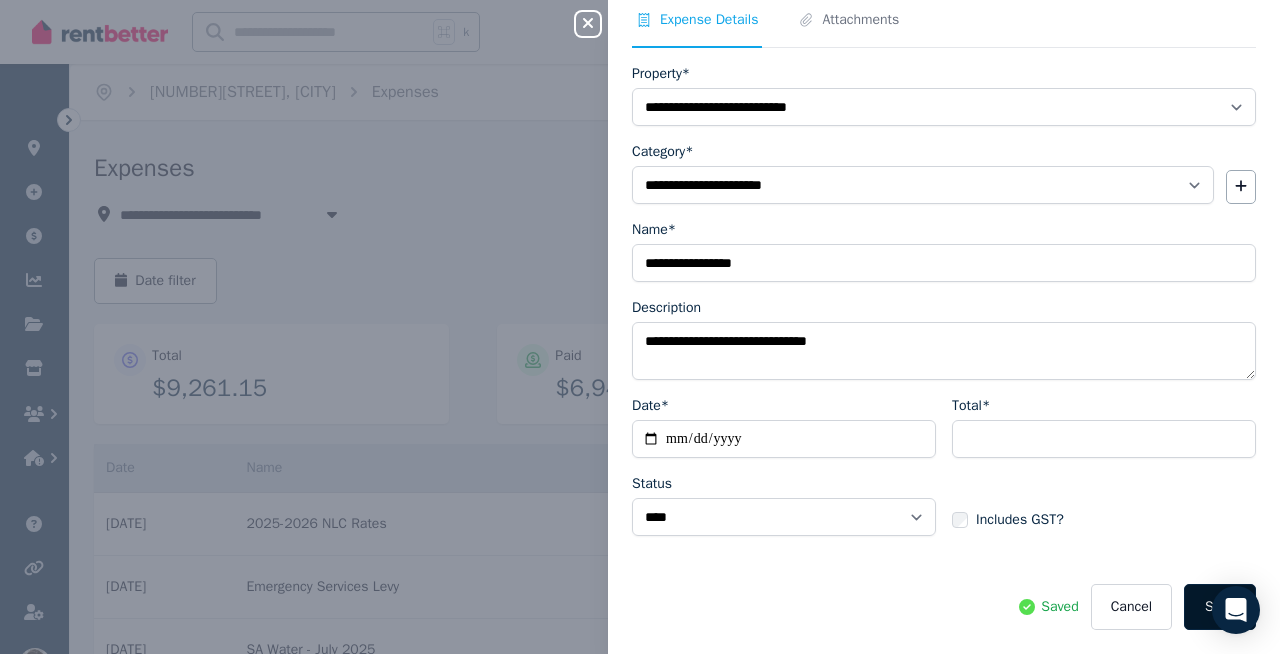 click on "Save" at bounding box center (1220, 607) 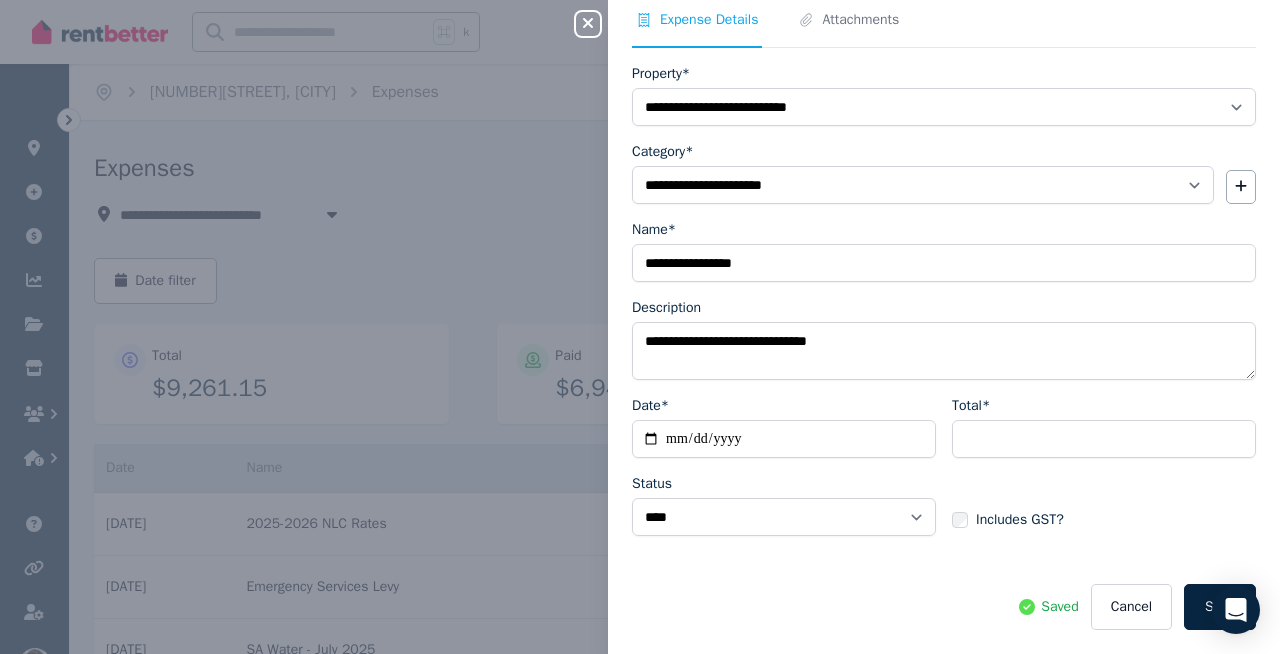 click 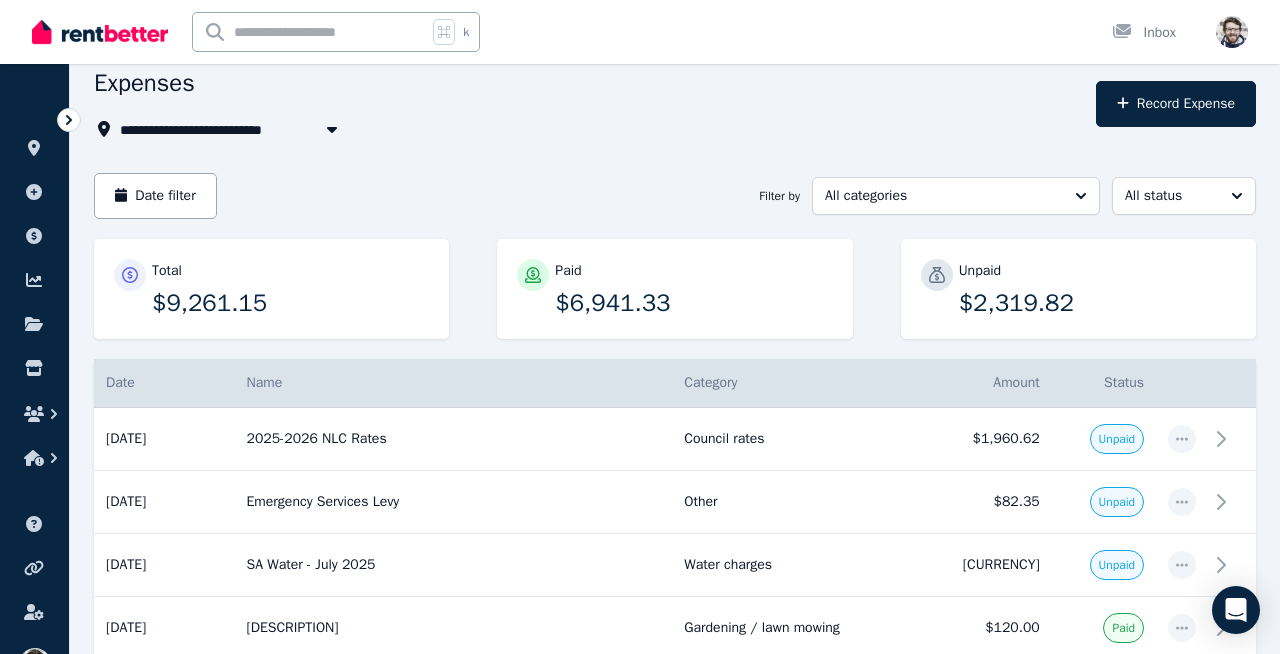scroll, scrollTop: 0, scrollLeft: 0, axis: both 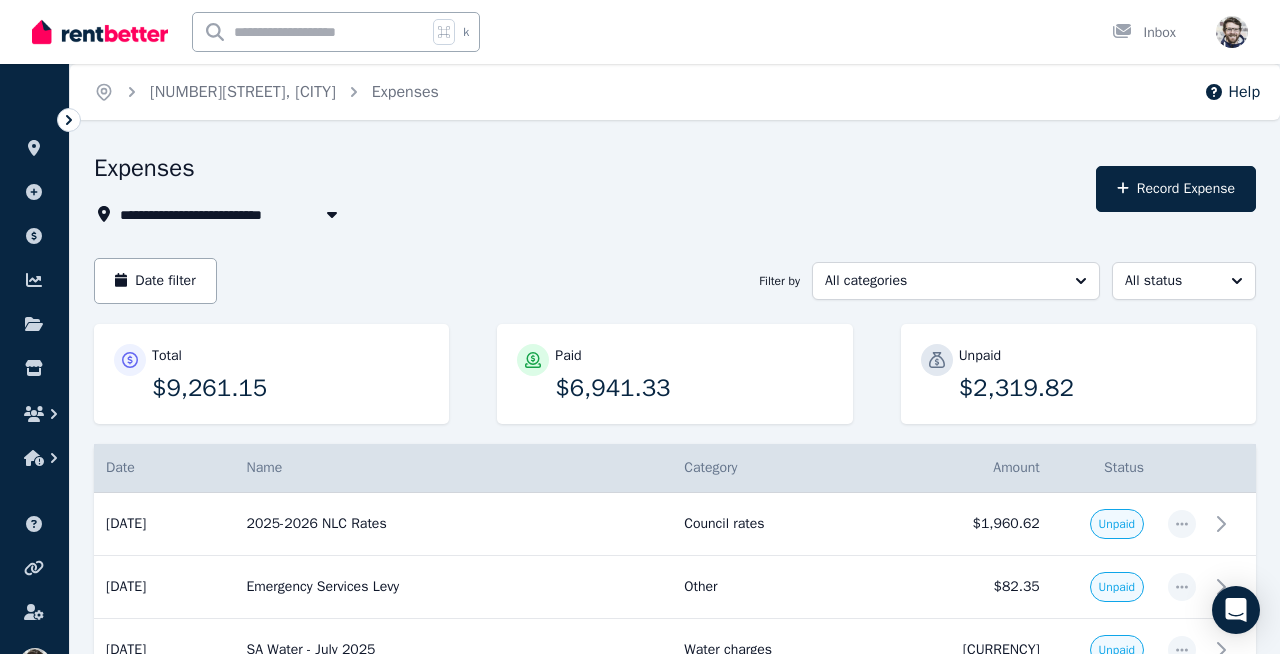click at bounding box center (100, 32) 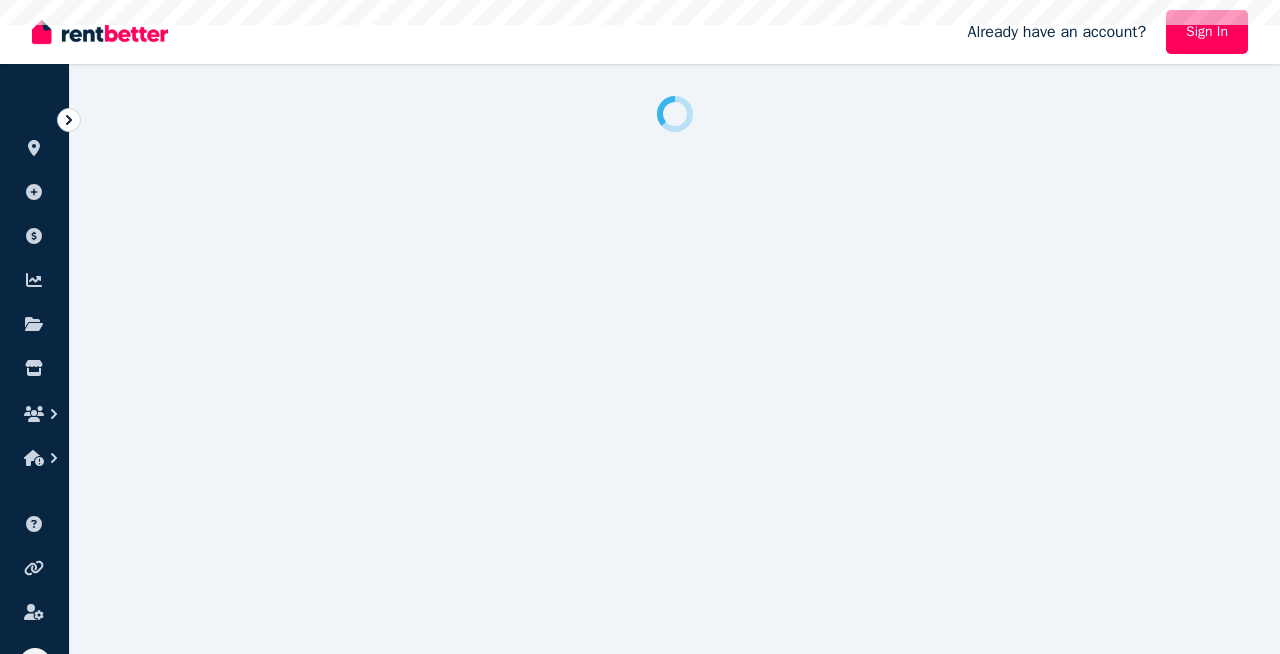 scroll, scrollTop: 0, scrollLeft: 0, axis: both 